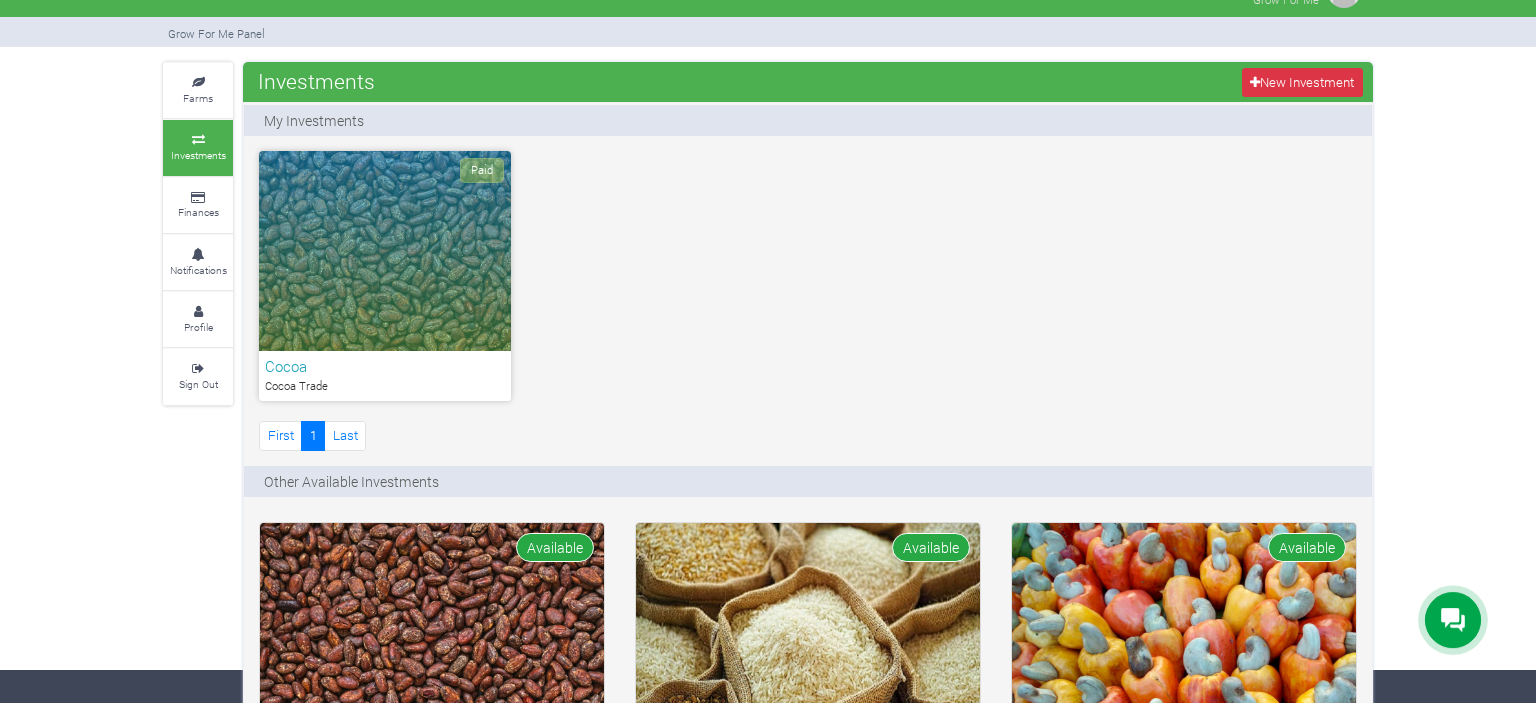scroll, scrollTop: 0, scrollLeft: 0, axis: both 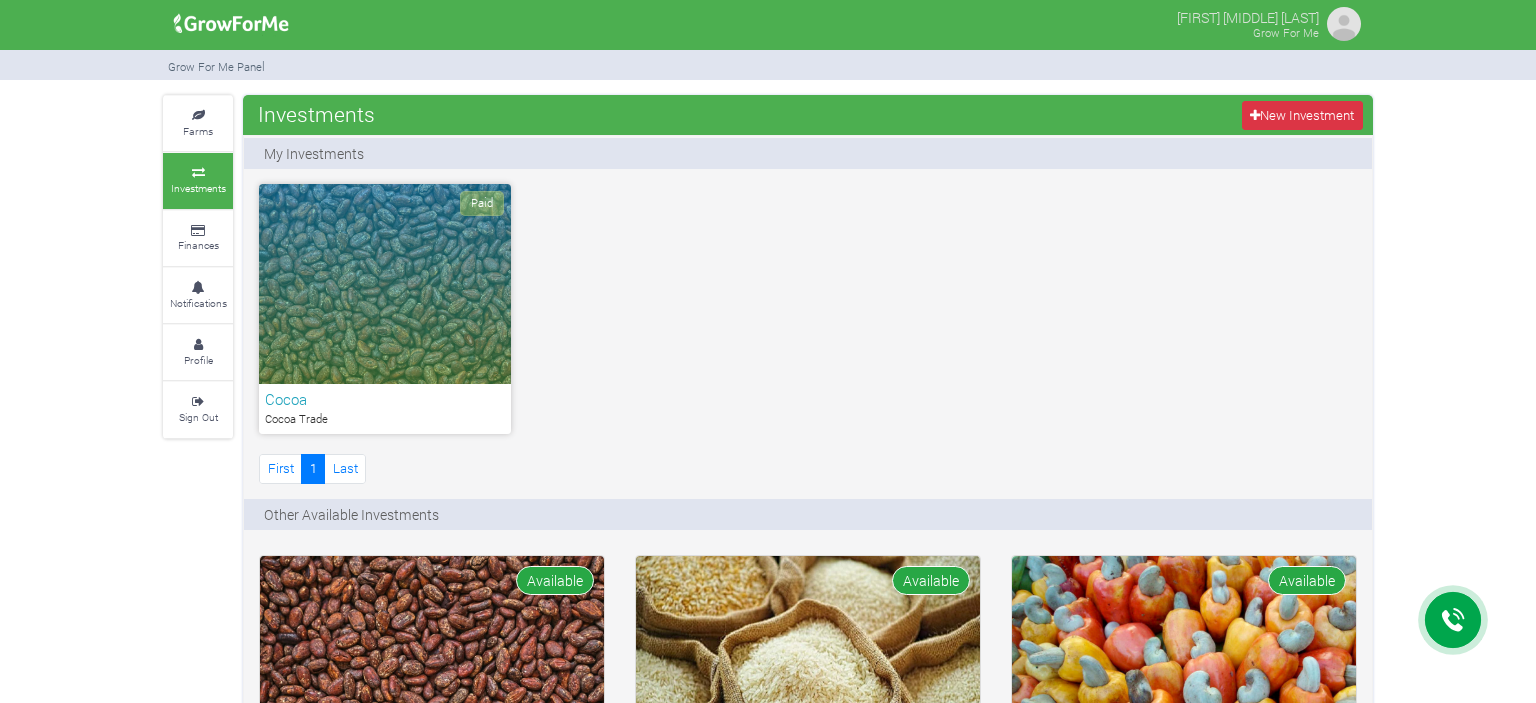 click on "Paid" at bounding box center [385, 284] 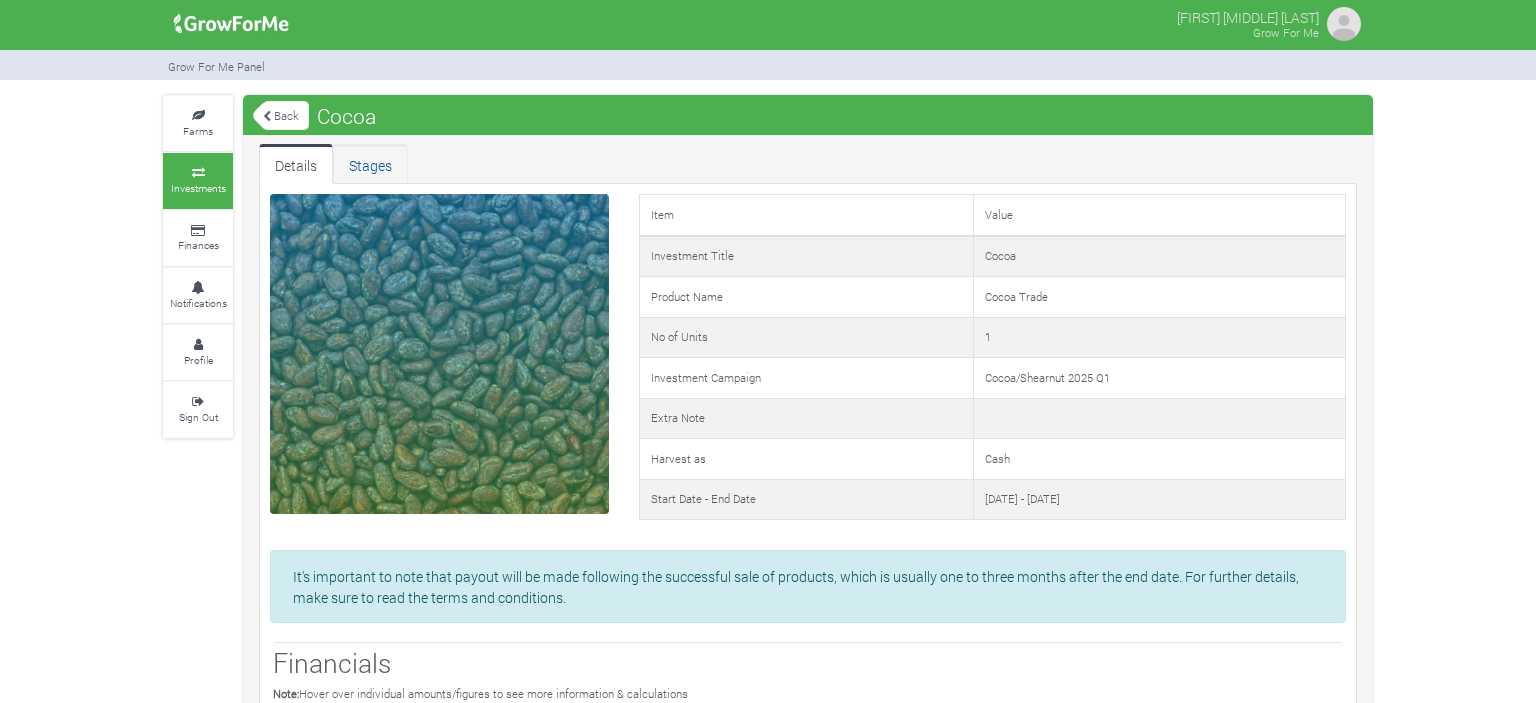scroll, scrollTop: 0, scrollLeft: 0, axis: both 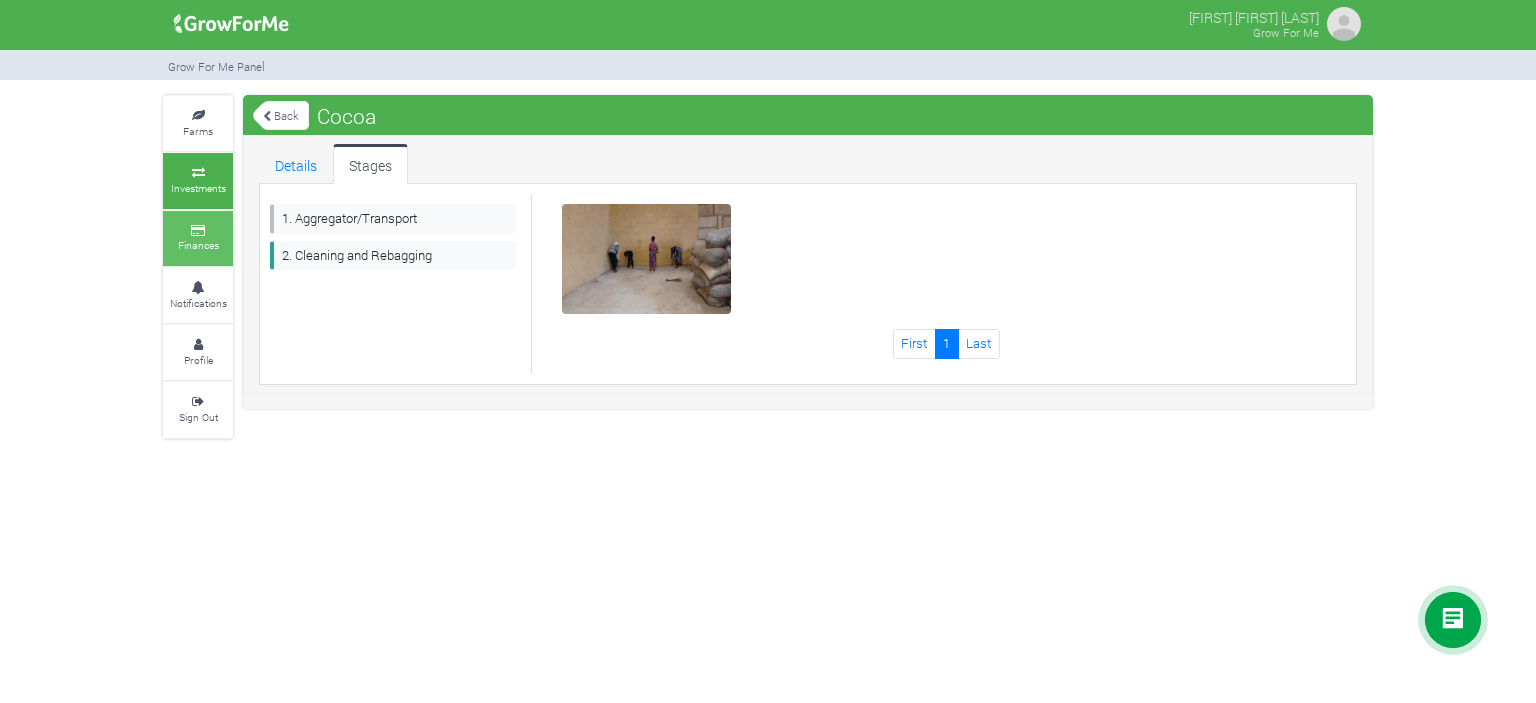 click on "Finances" at bounding box center [198, 245] 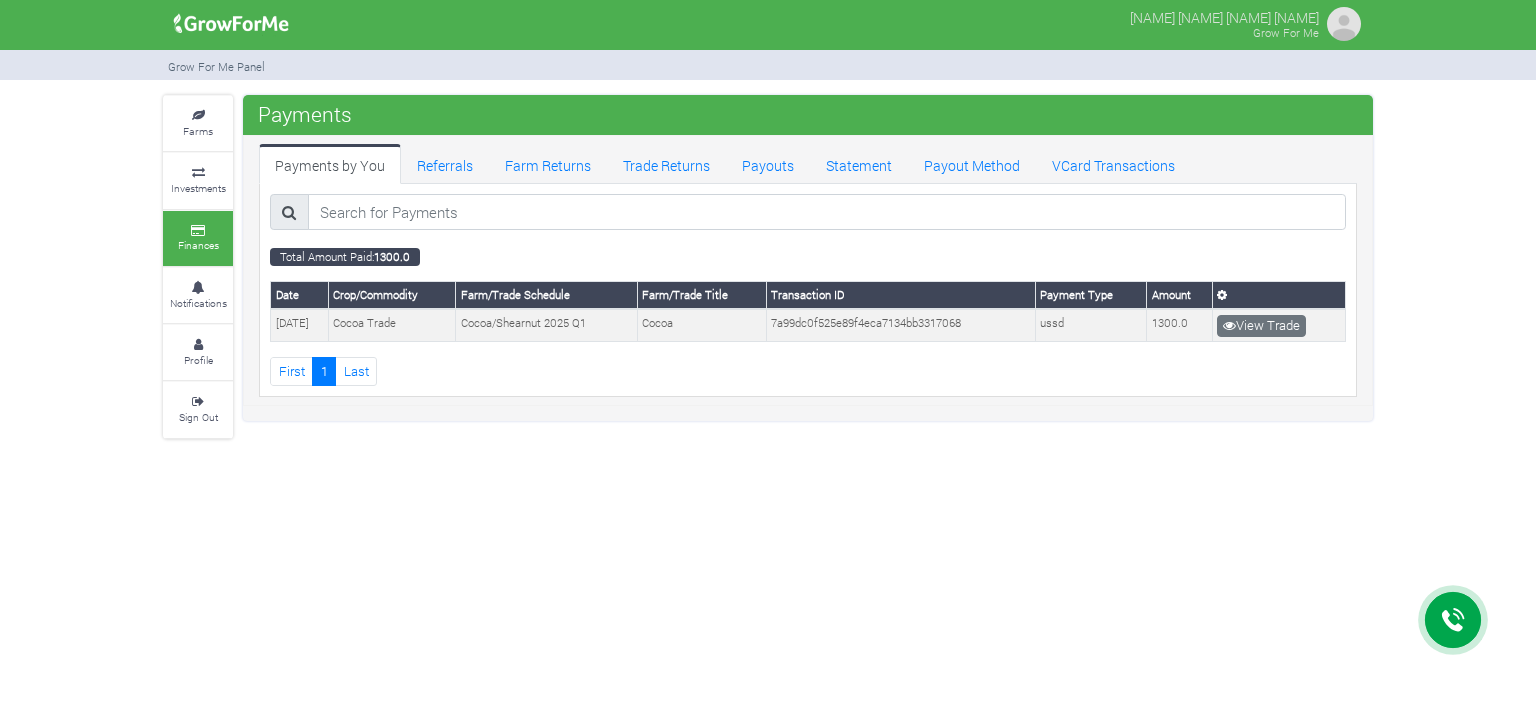 scroll, scrollTop: 0, scrollLeft: 0, axis: both 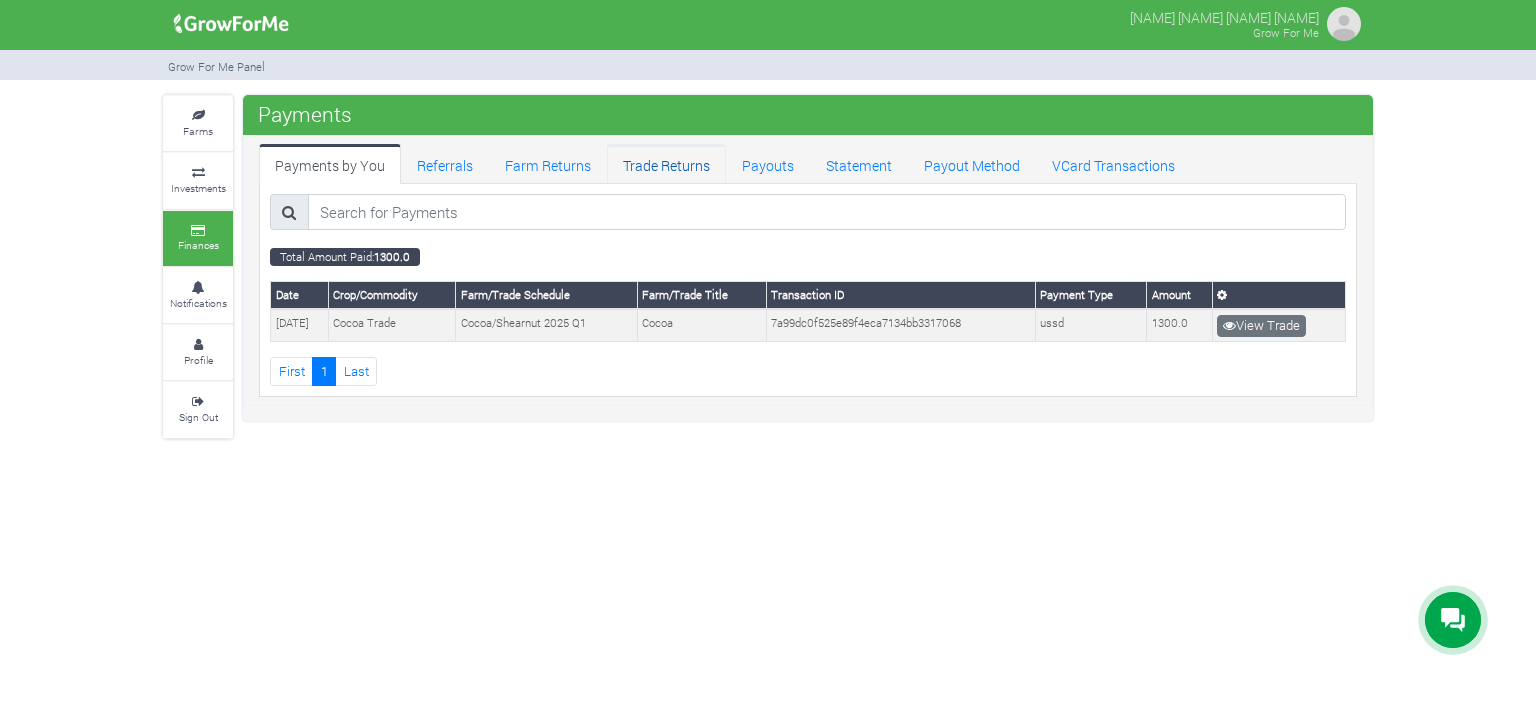 click on "Trade Returns" at bounding box center [666, 164] 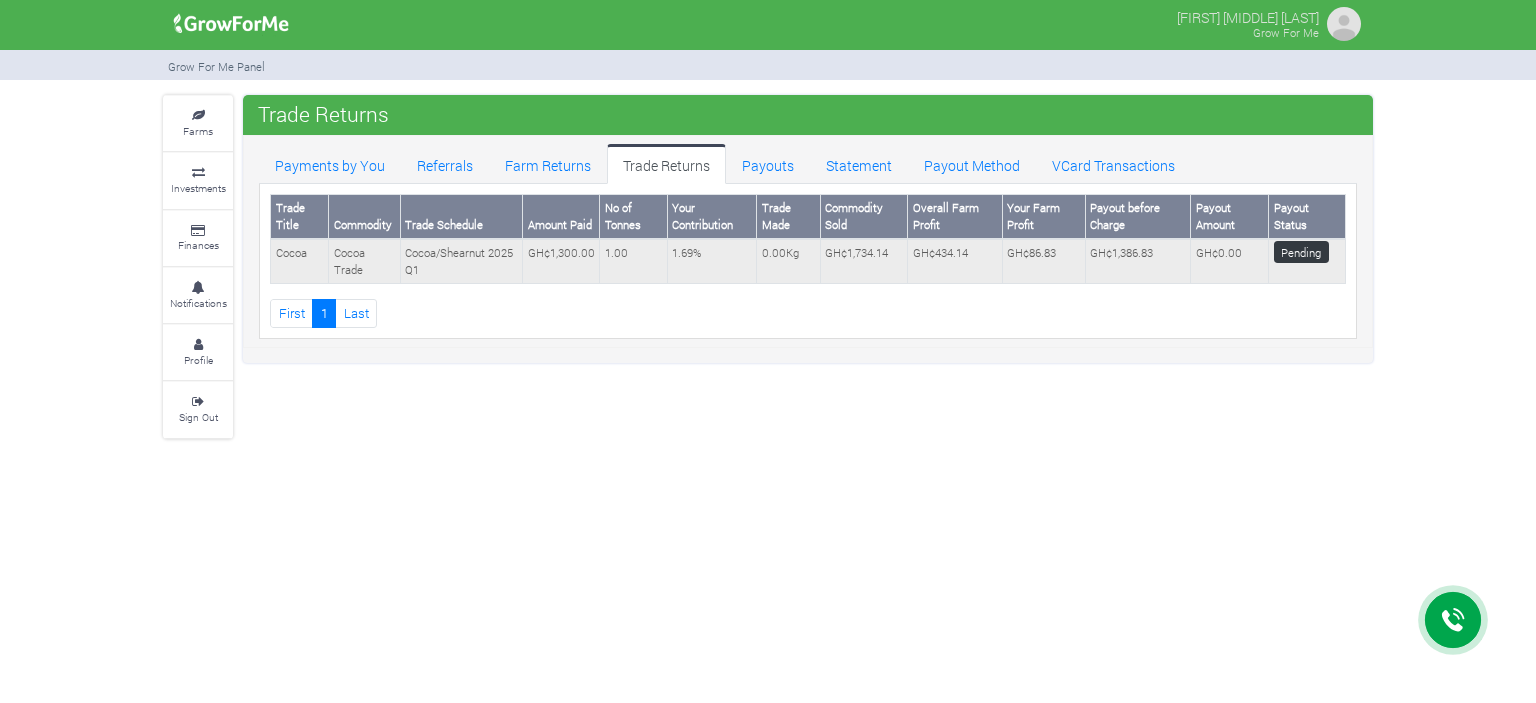 scroll, scrollTop: 0, scrollLeft: 0, axis: both 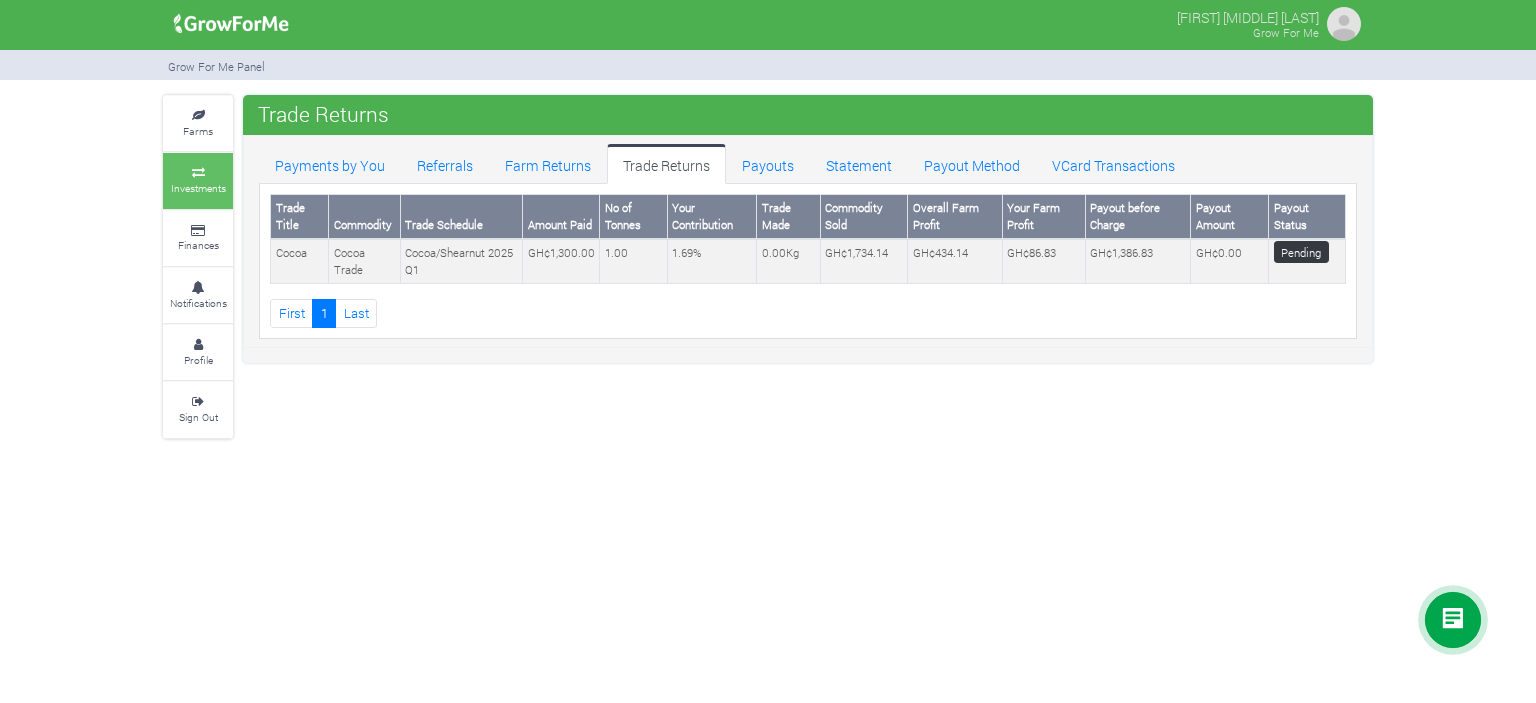 click on "Investments" at bounding box center [198, 188] 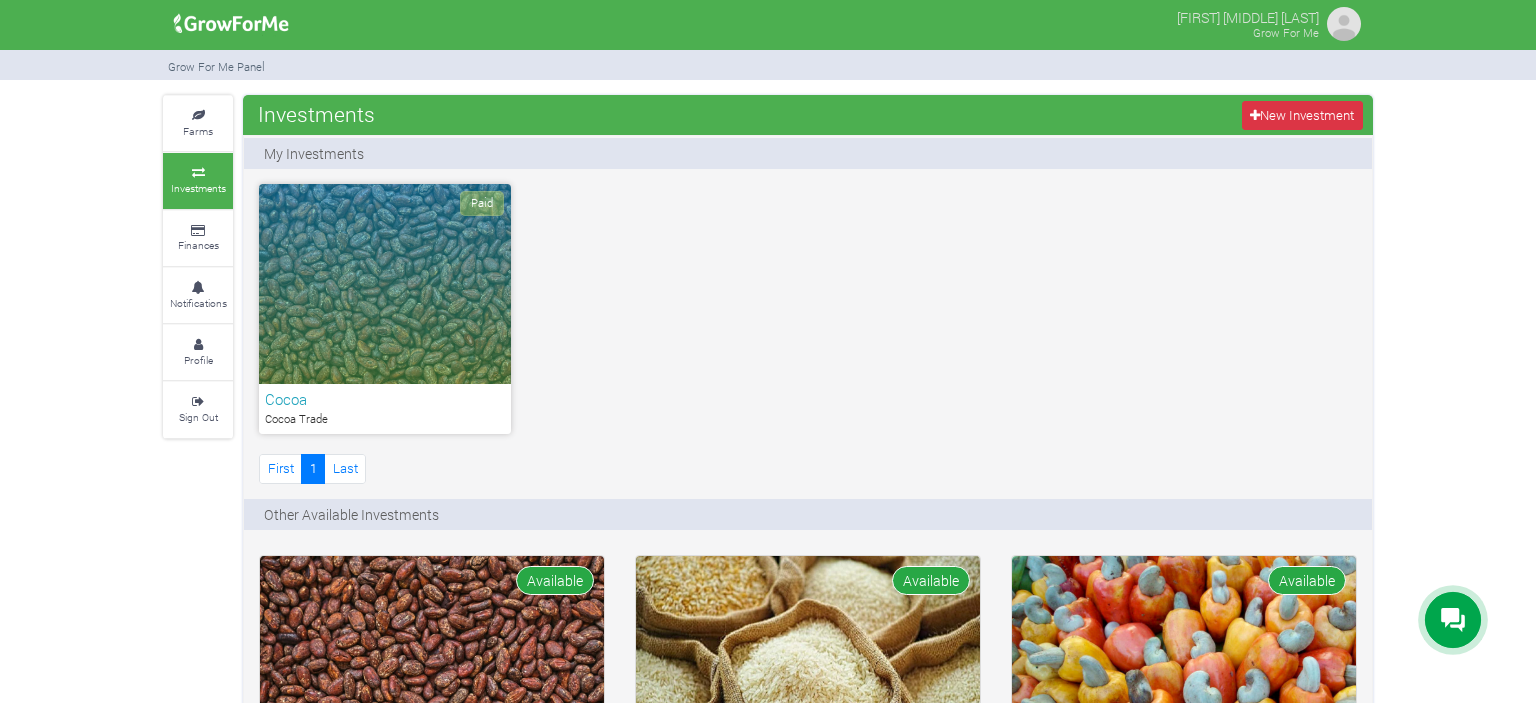 scroll, scrollTop: 0, scrollLeft: 0, axis: both 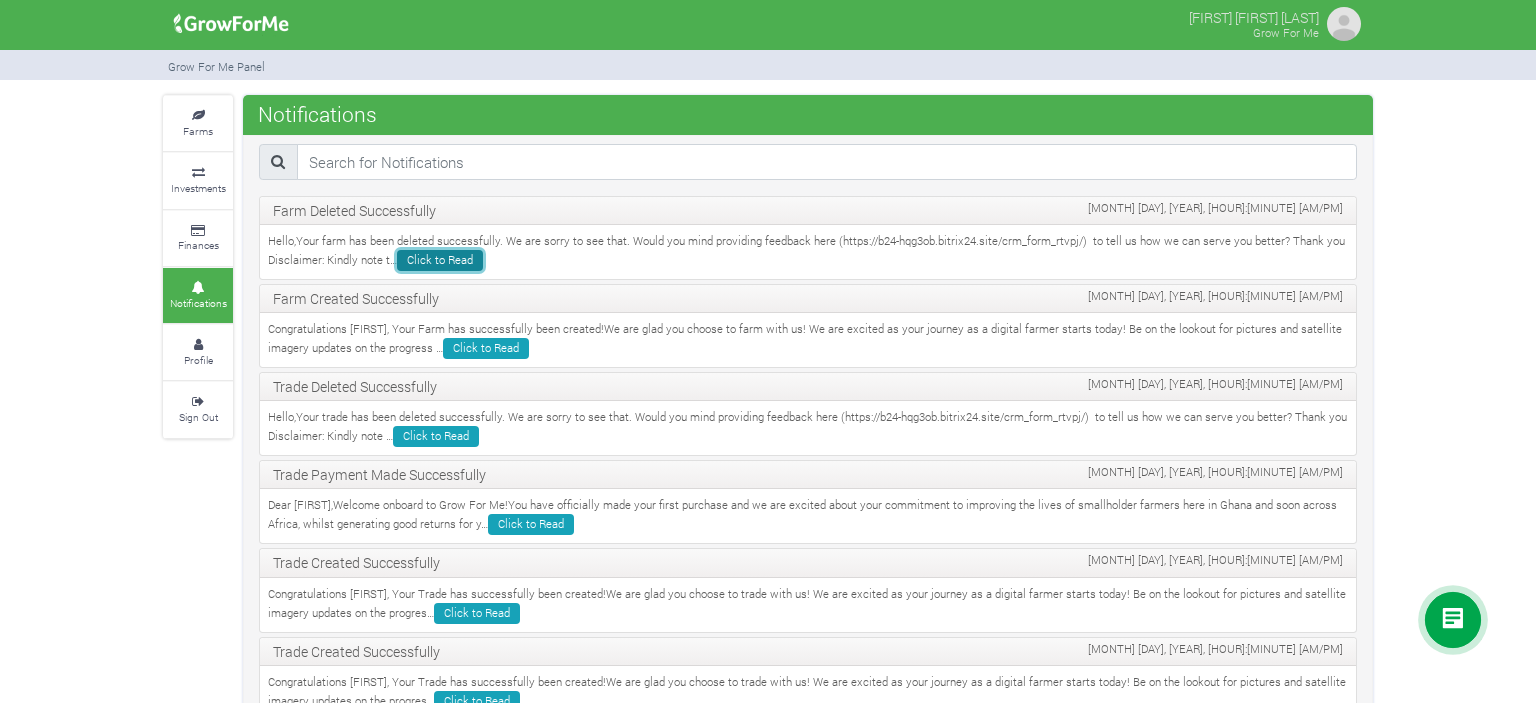 click on "Click to Read" at bounding box center (440, 260) 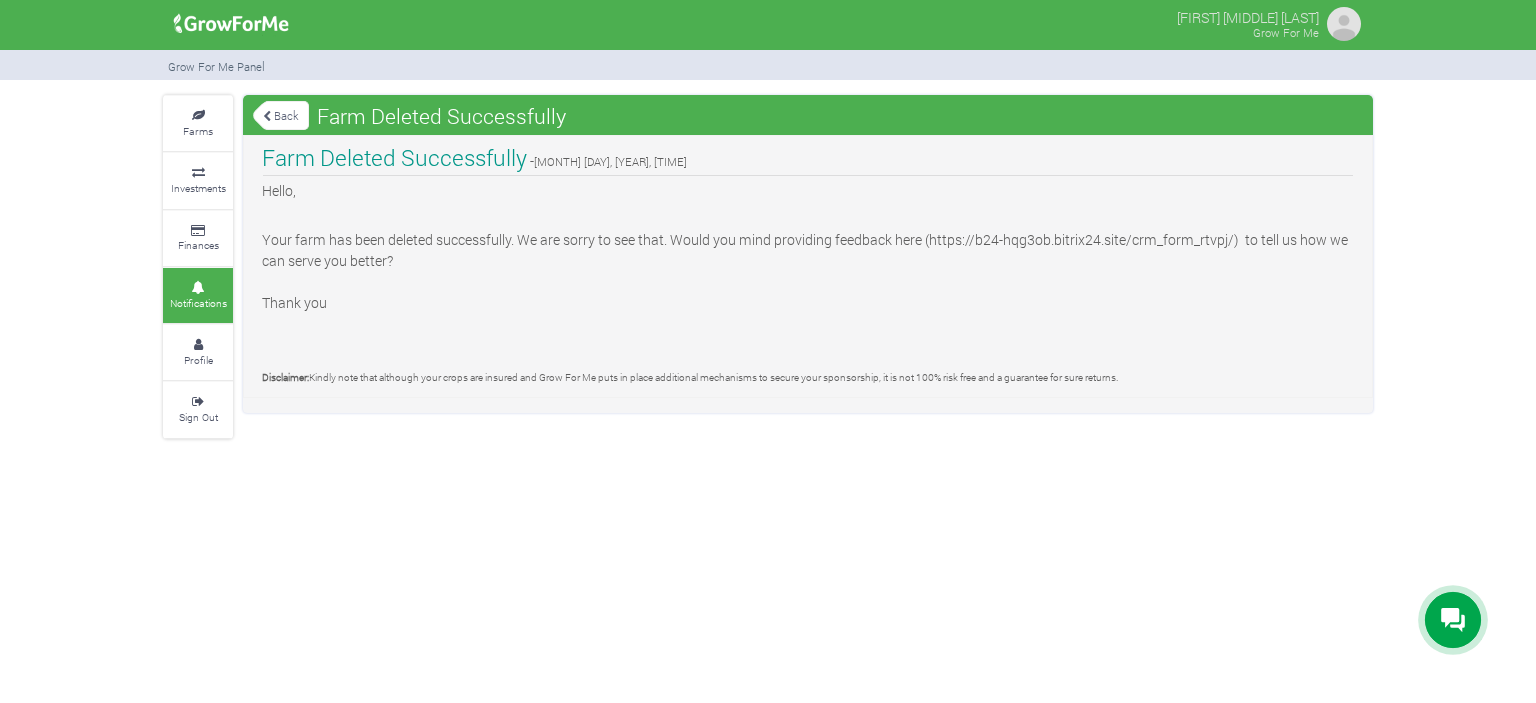scroll, scrollTop: 0, scrollLeft: 0, axis: both 